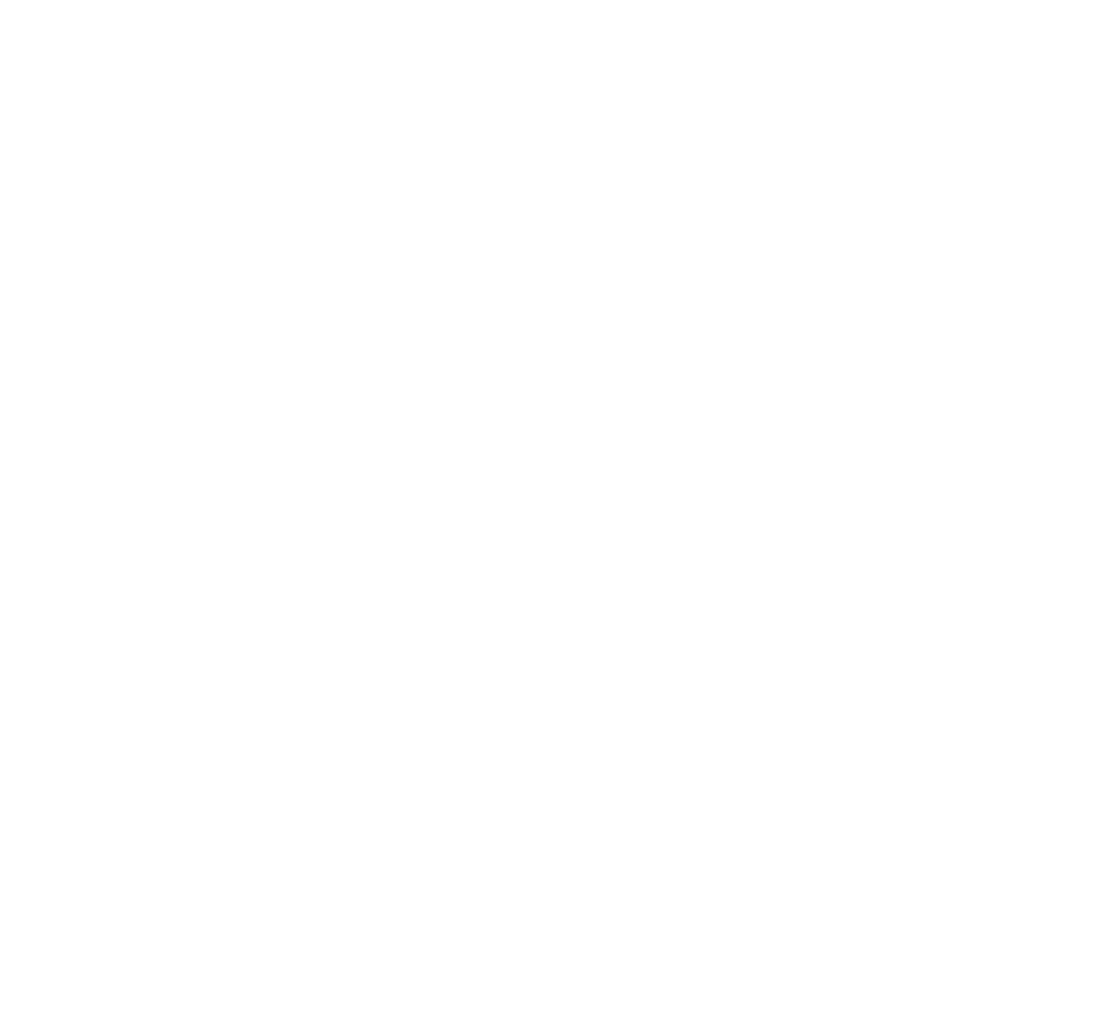 scroll, scrollTop: 0, scrollLeft: 0, axis: both 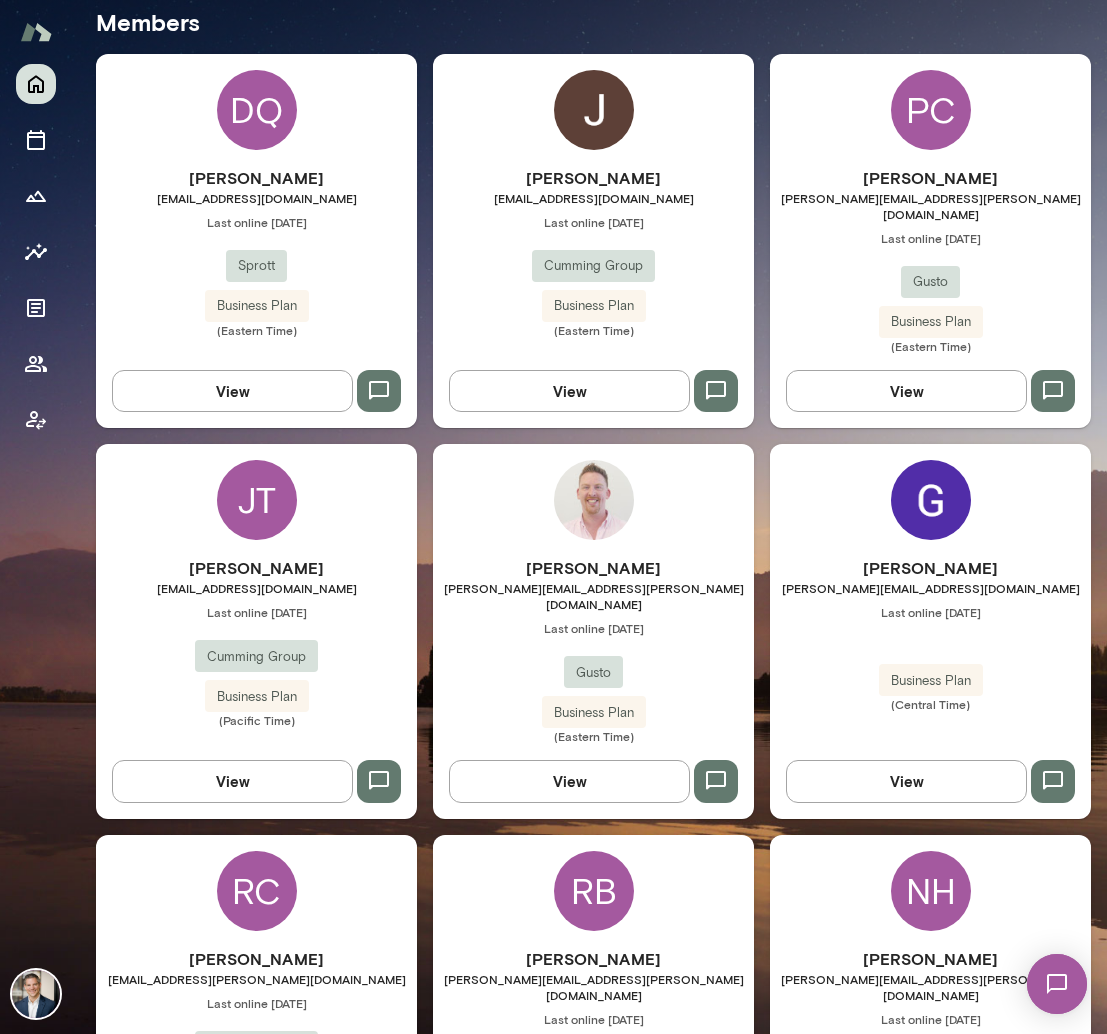 click at bounding box center [1057, 984] 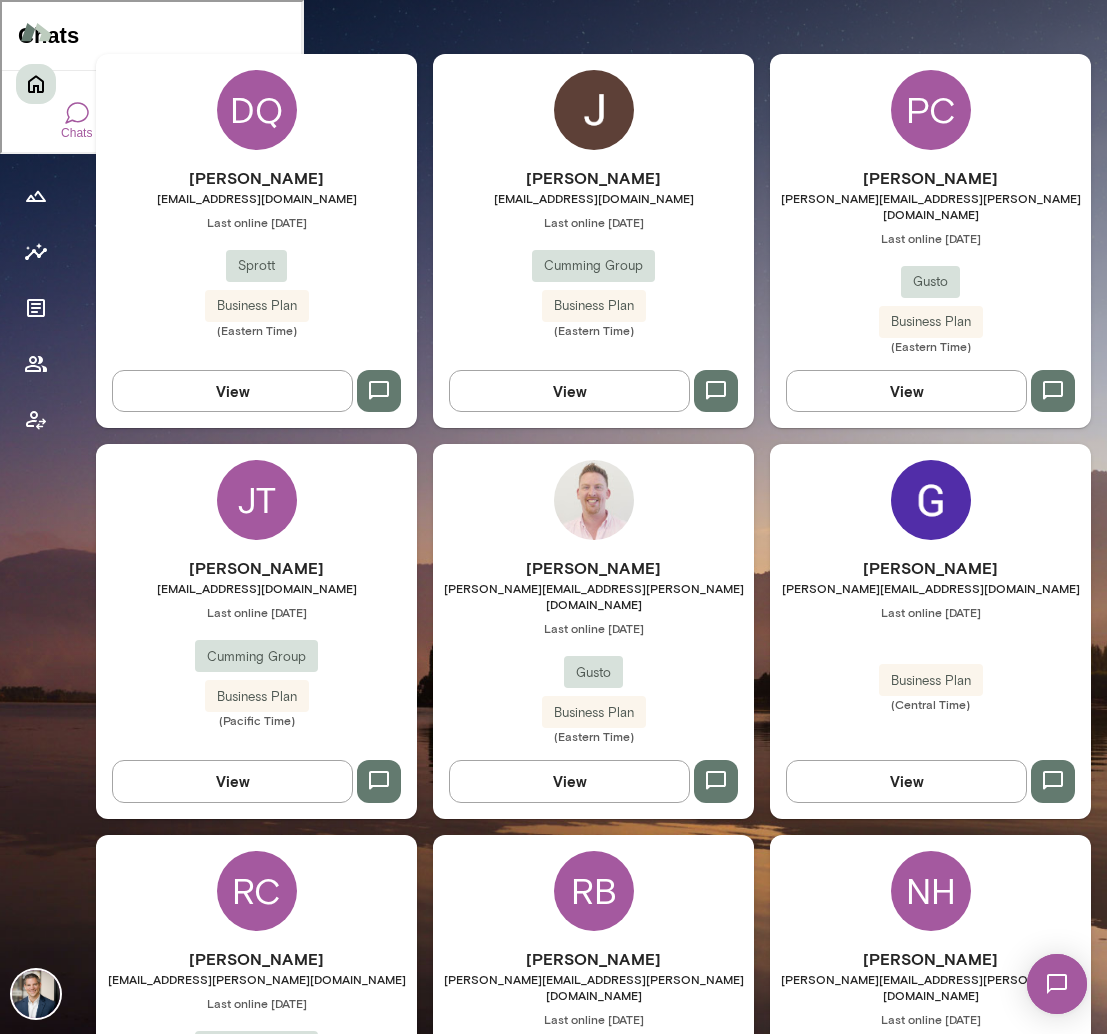 scroll, scrollTop: 0, scrollLeft: 0, axis: both 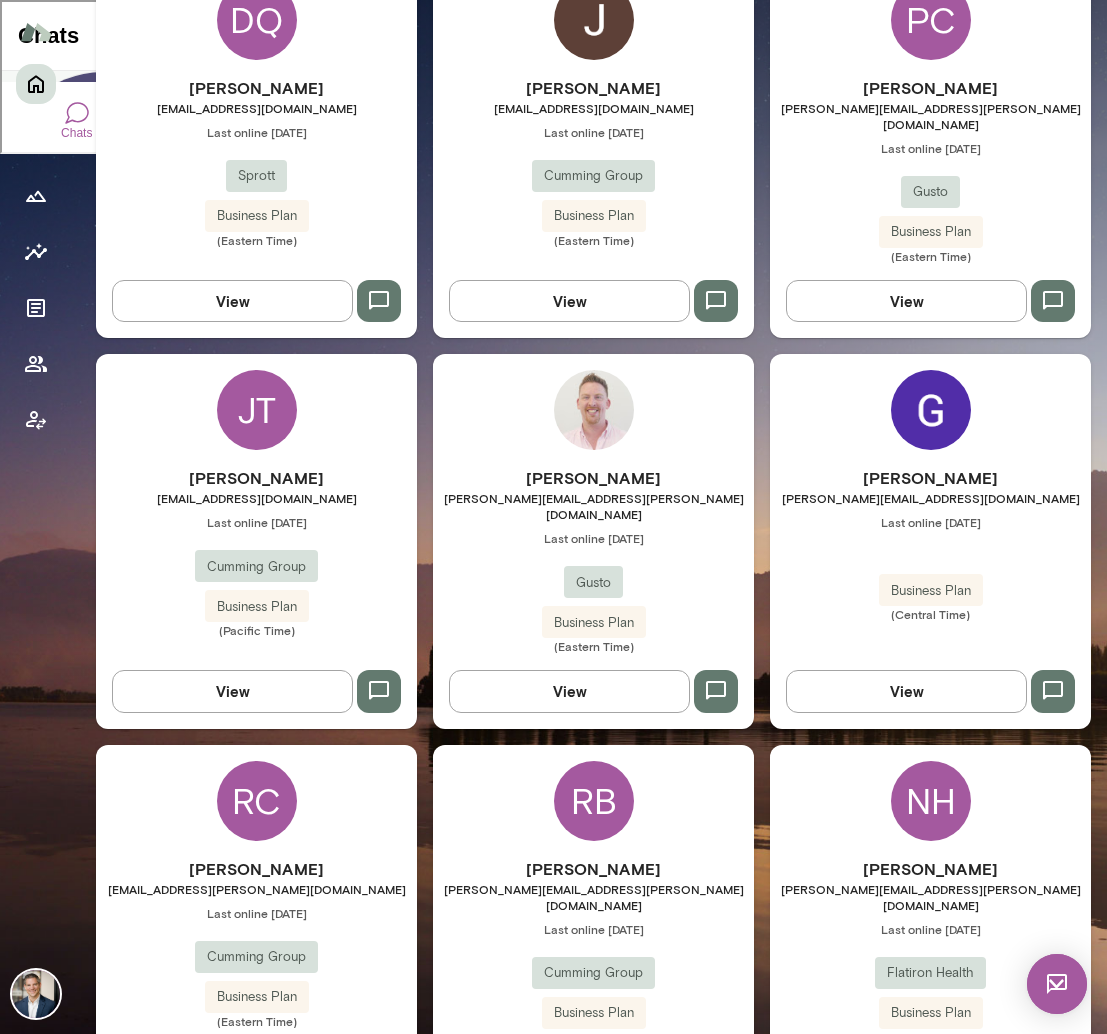 click on "No worries [PERSON_NAME]!
I can't seem to move the whole meeting series... can you book a new series, starting [DATE], and then I'll delete the existing series?" at bounding box center (149, 316) 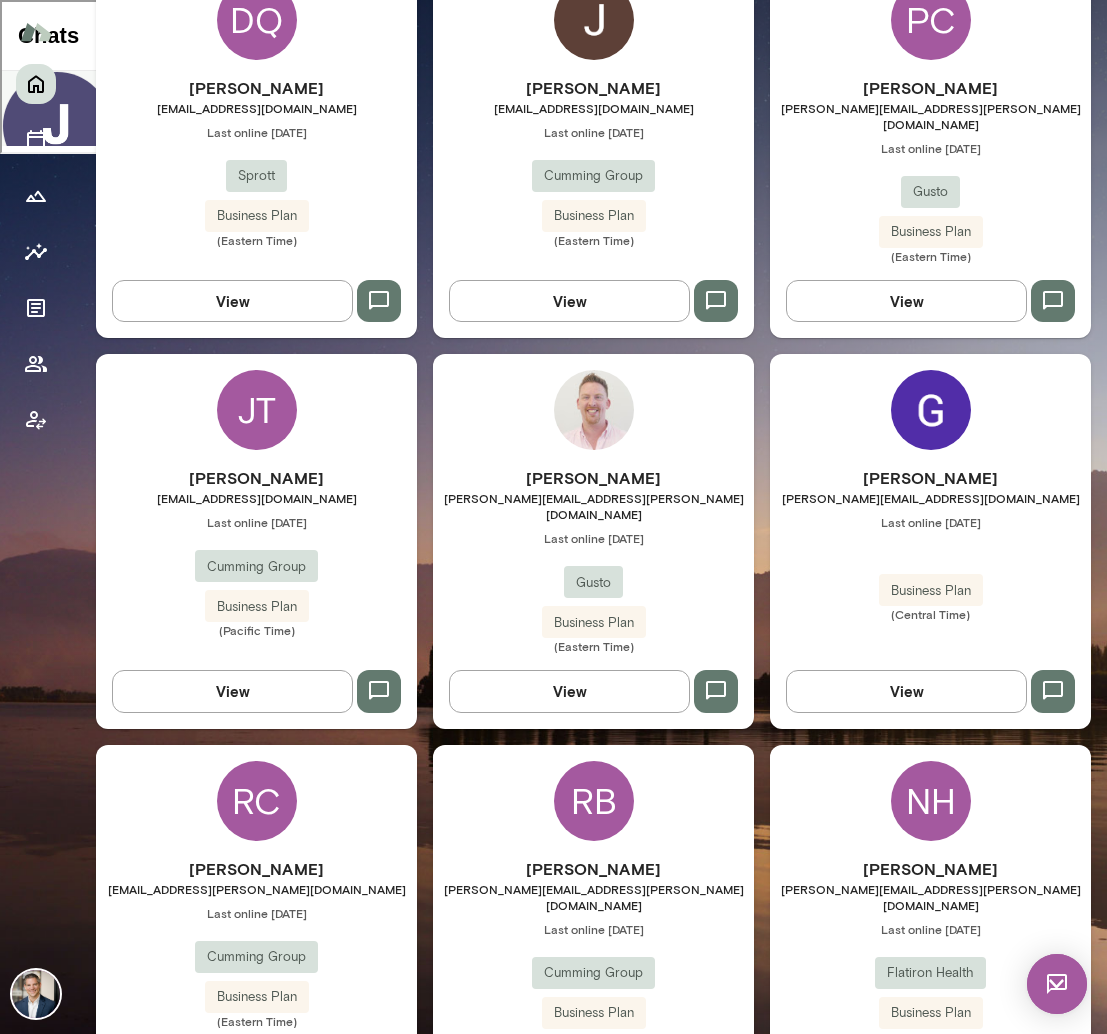 scroll, scrollTop: 937, scrollLeft: 0, axis: vertical 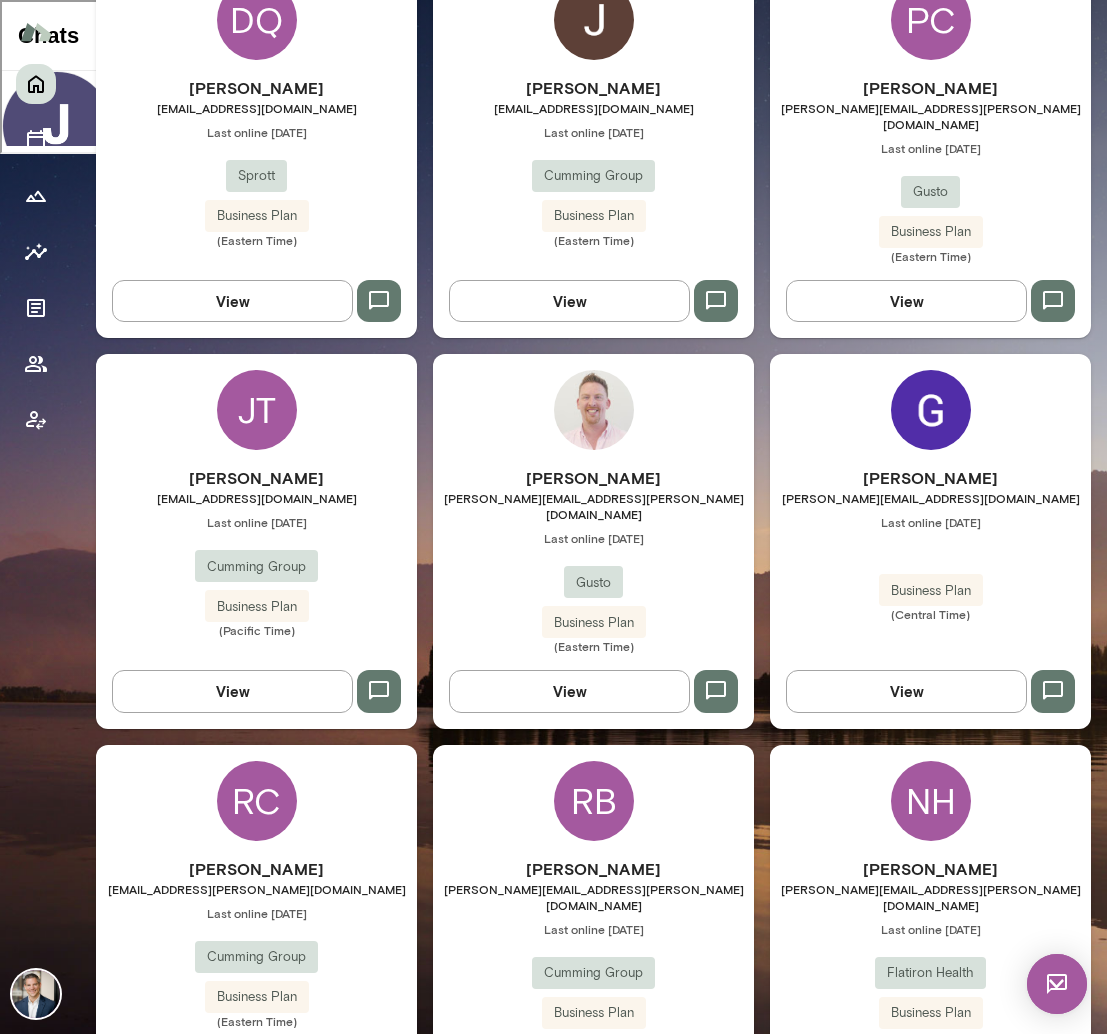click at bounding box center [1057, 984] 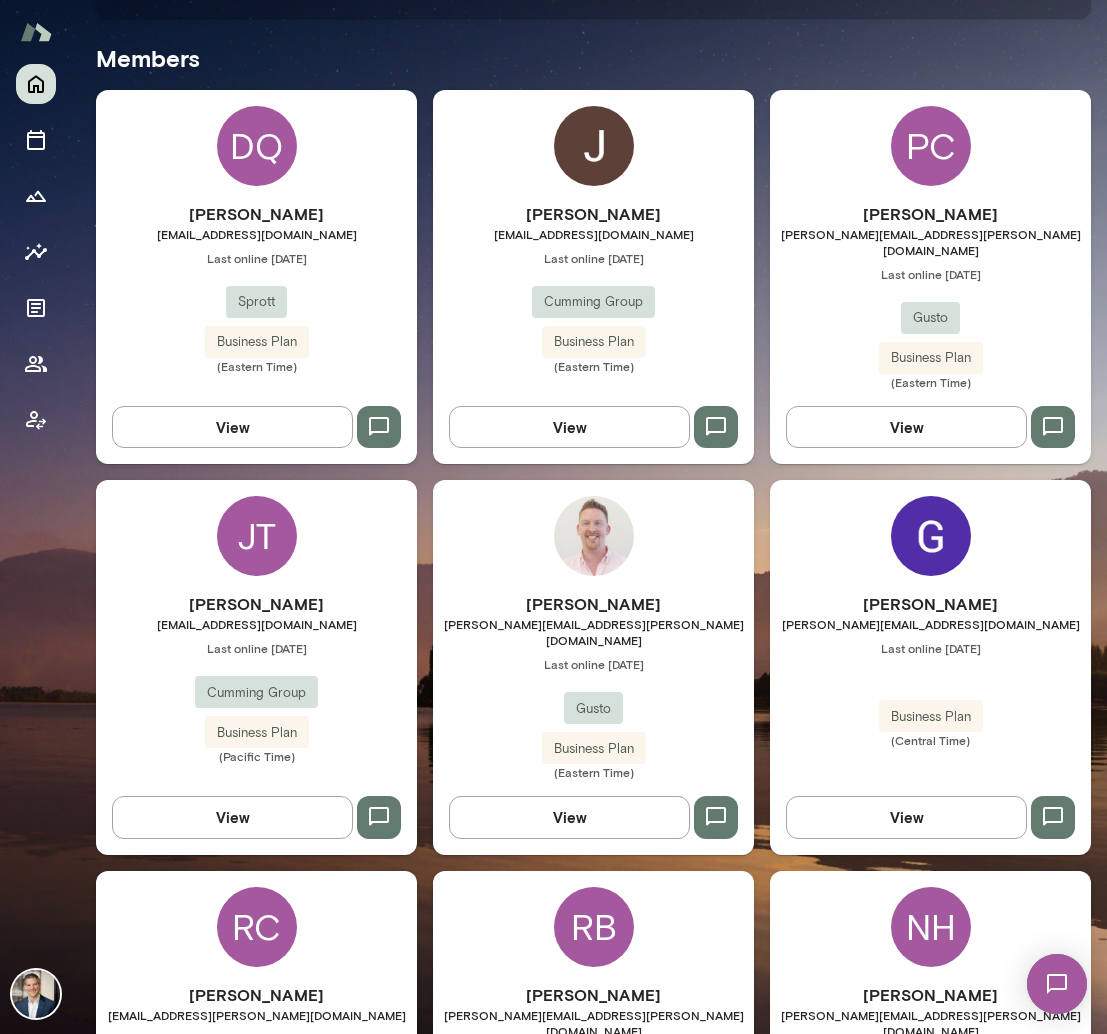 scroll, scrollTop: 525, scrollLeft: 0, axis: vertical 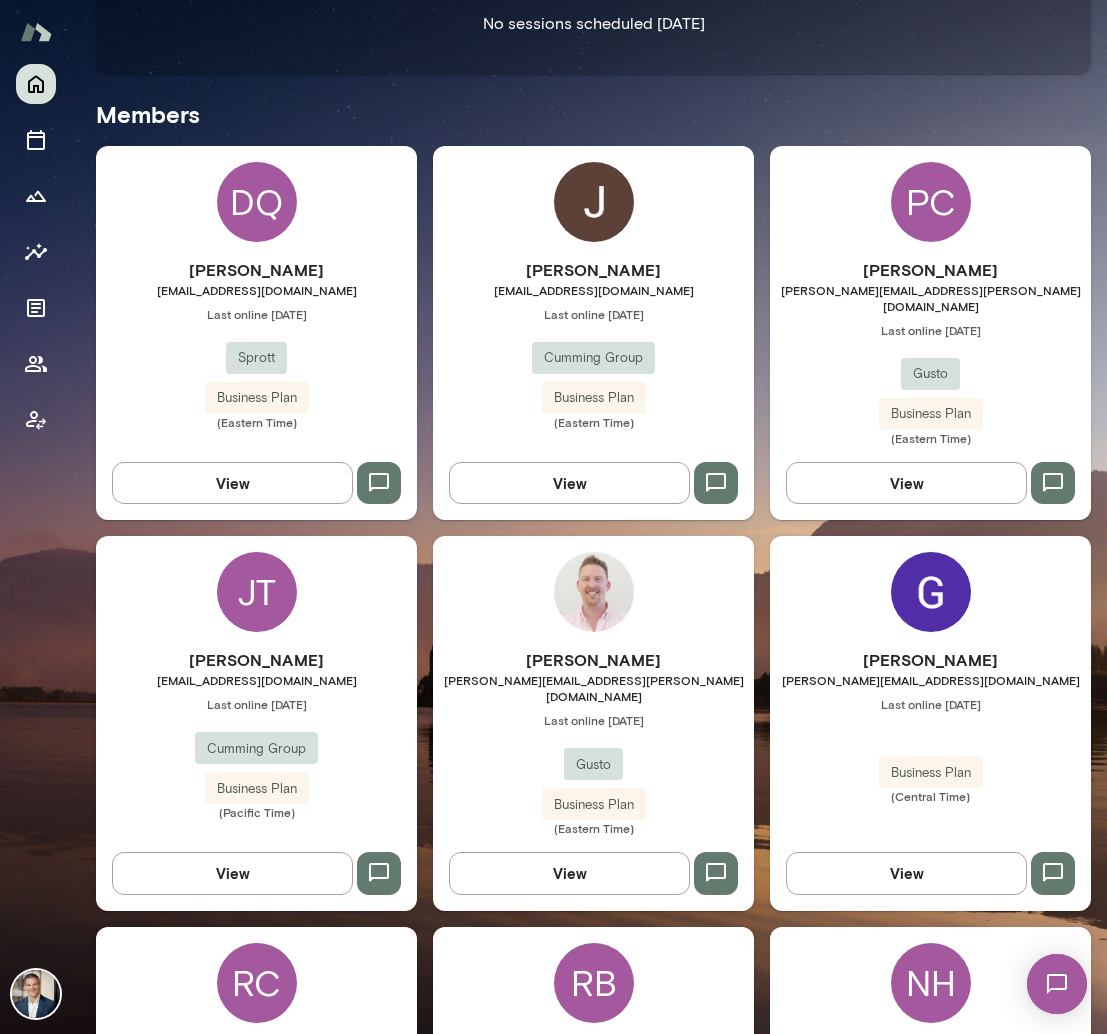 click on "[PERSON_NAME]" at bounding box center [593, 270] 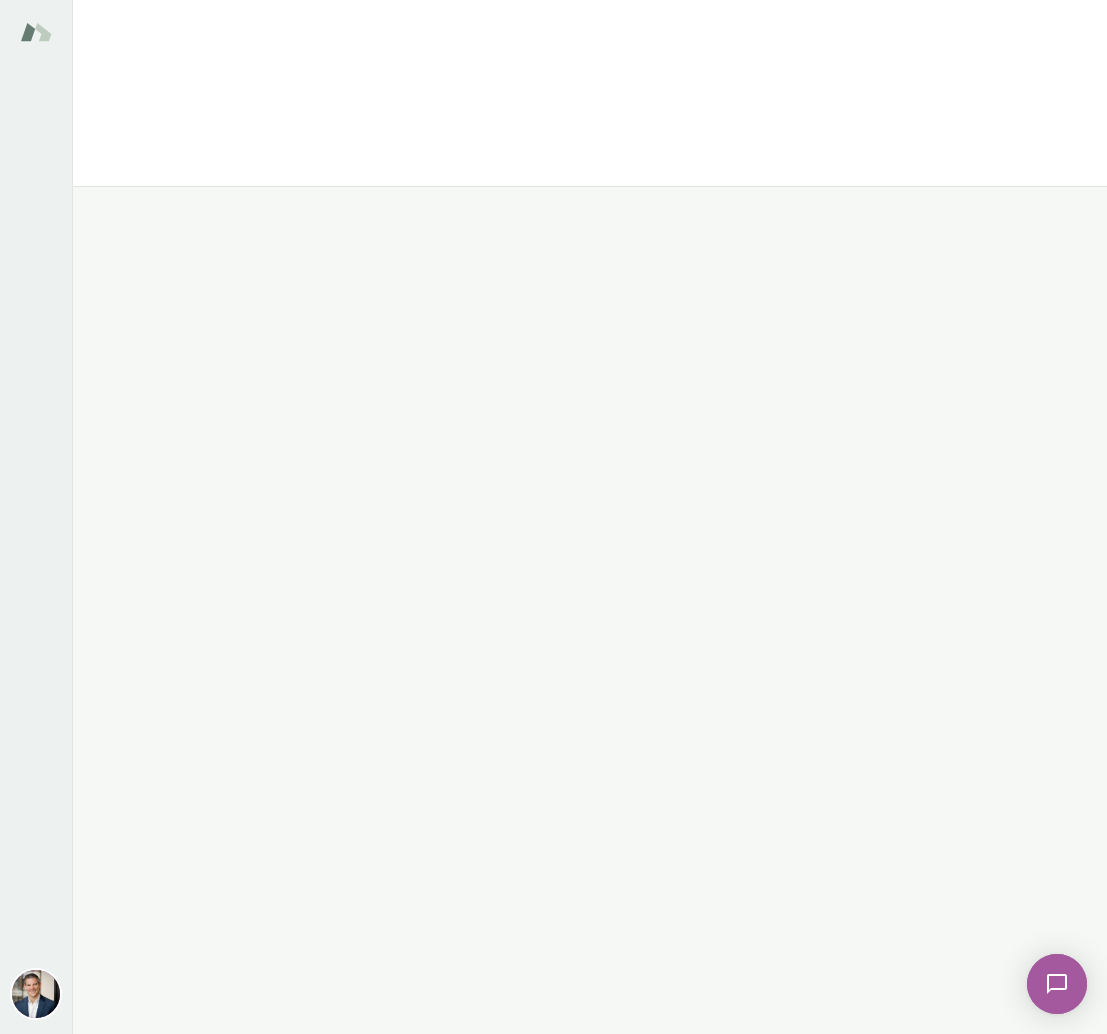 scroll, scrollTop: 0, scrollLeft: 0, axis: both 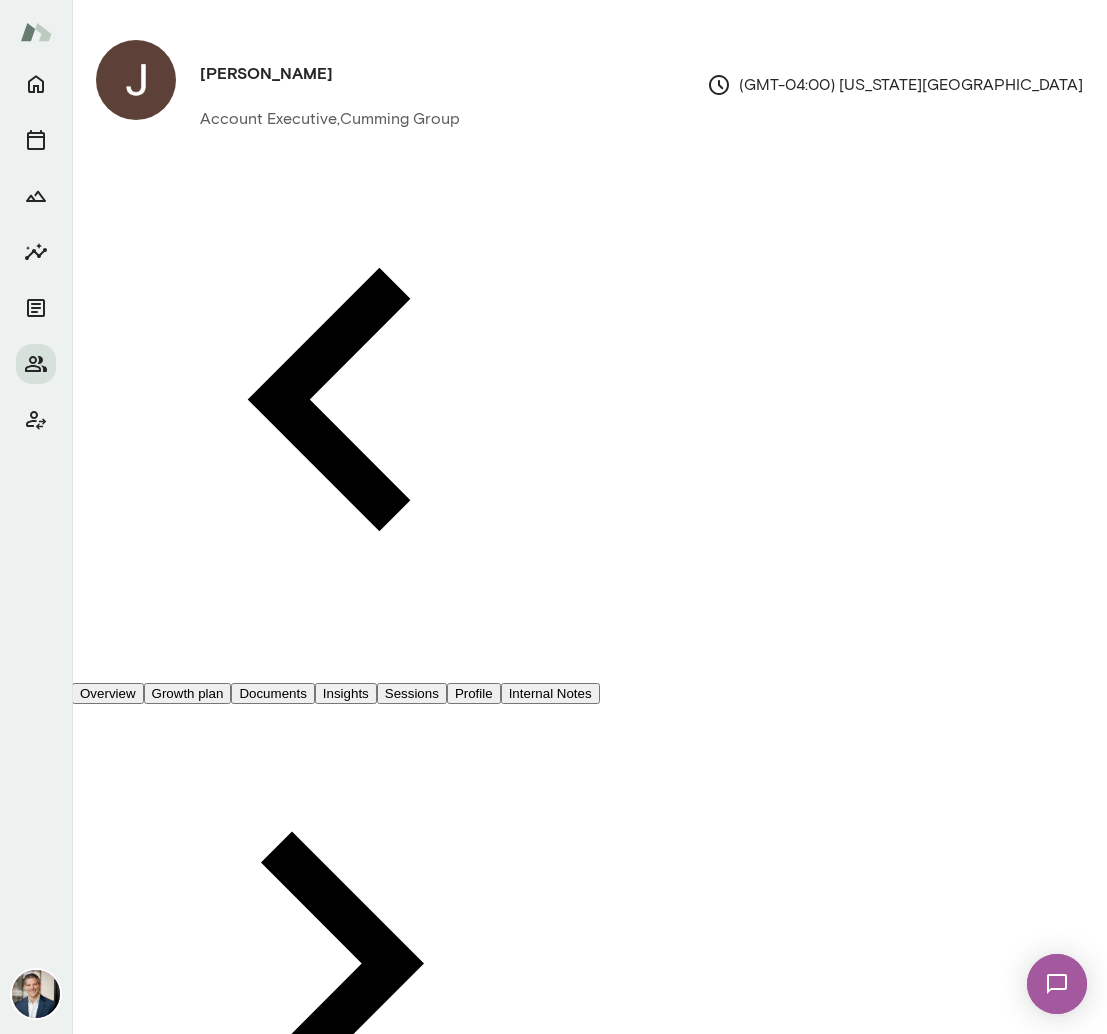 click on "Sessions" at bounding box center (412, 693) 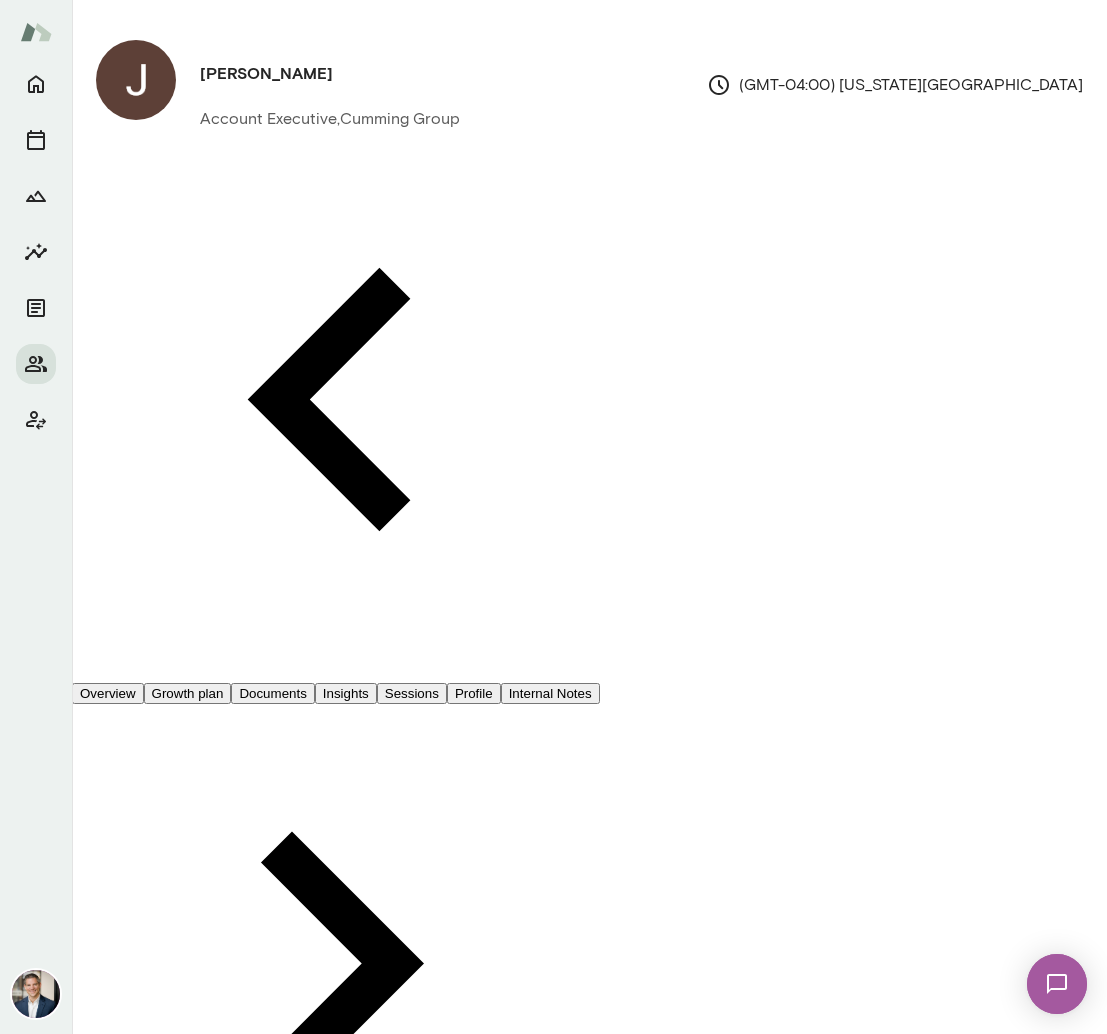 click on "Past" at bounding box center [177, 1285] 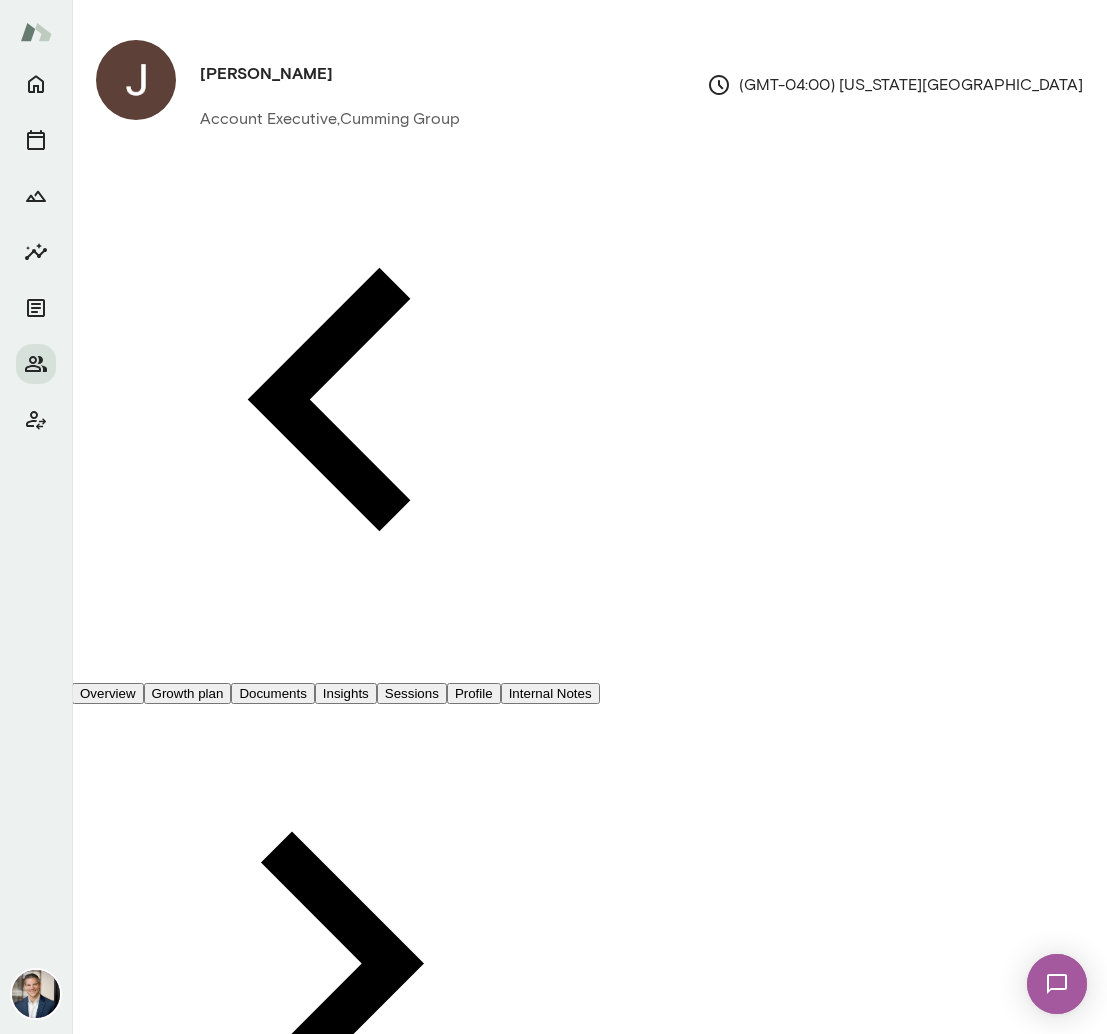 click on "Sessions" at bounding box center (210, 1308) 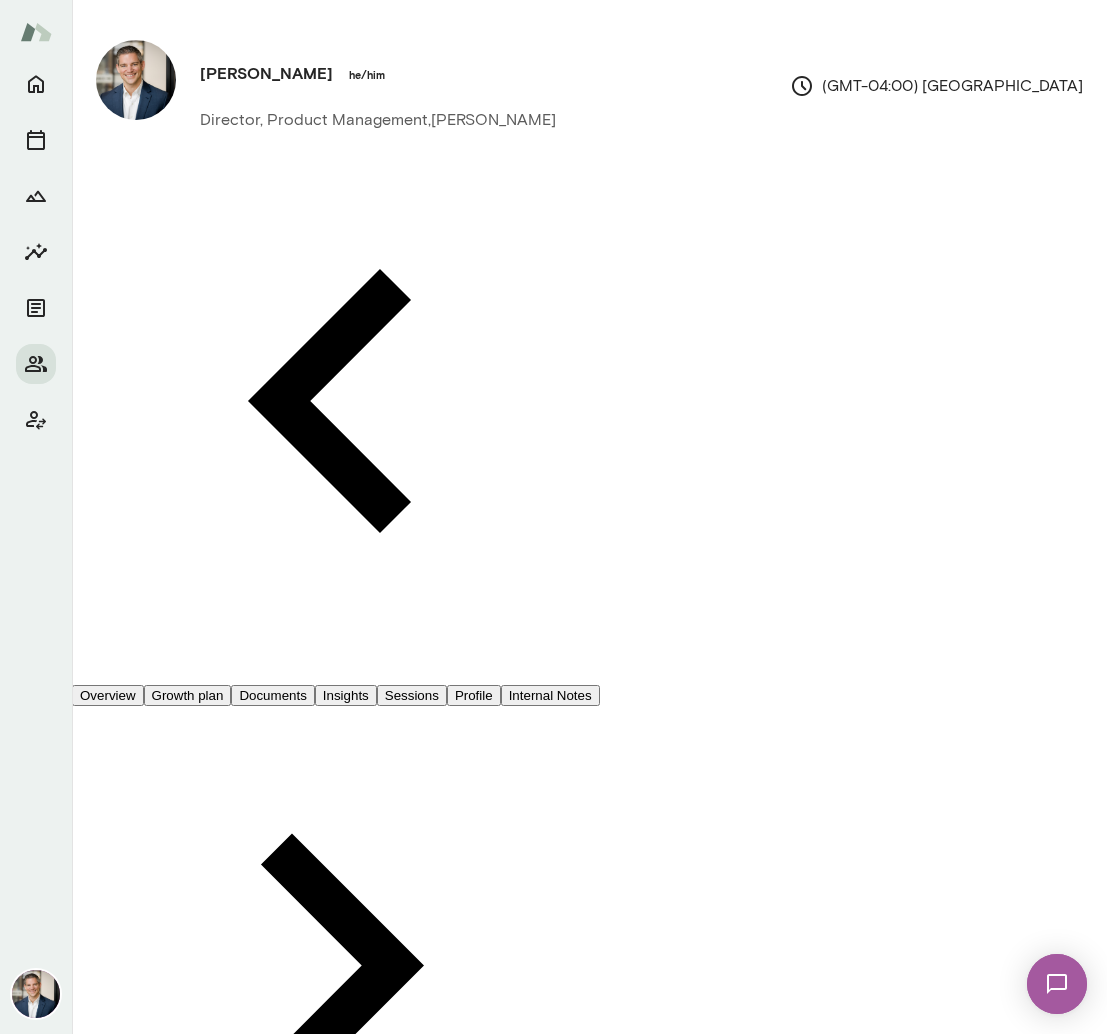 click on "Past" at bounding box center (177, 1287) 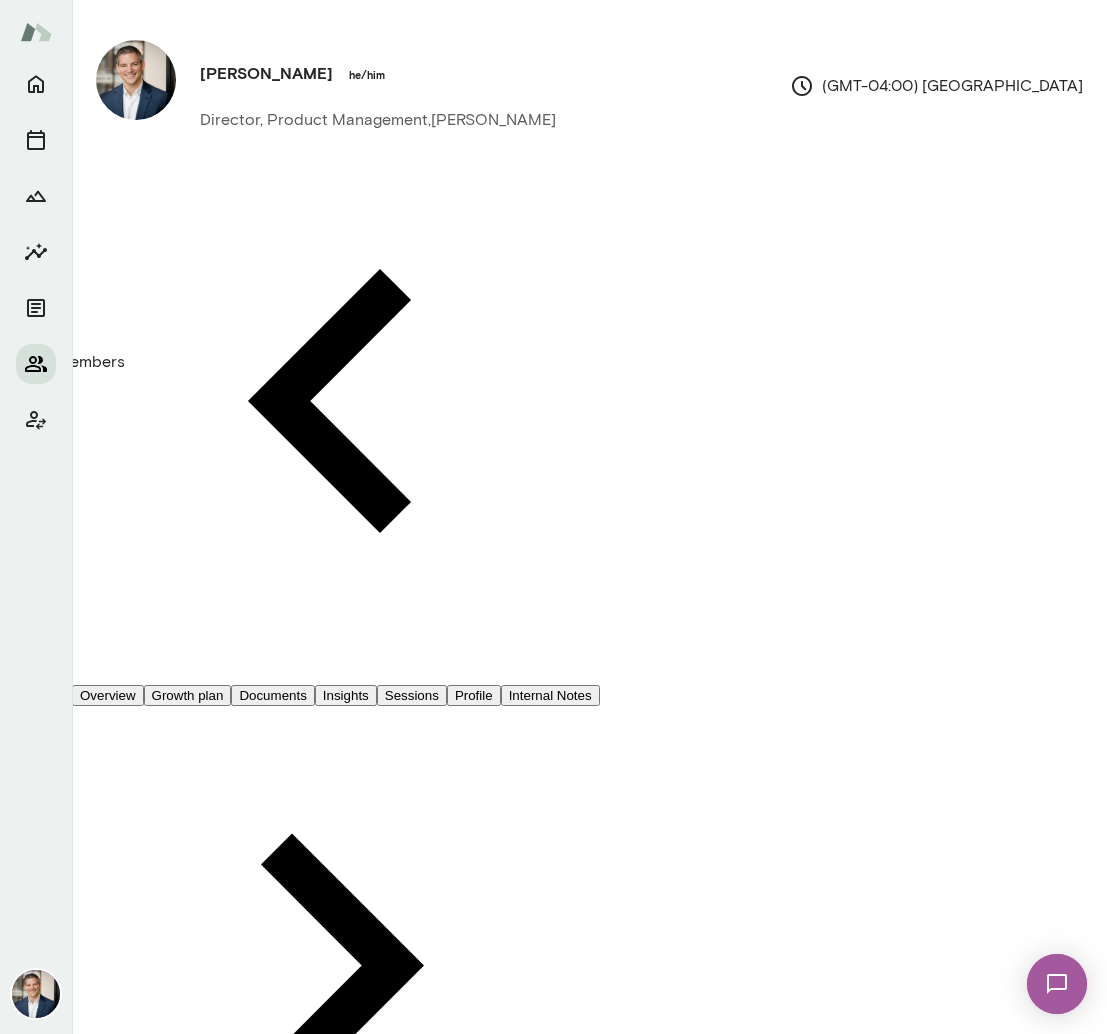 click 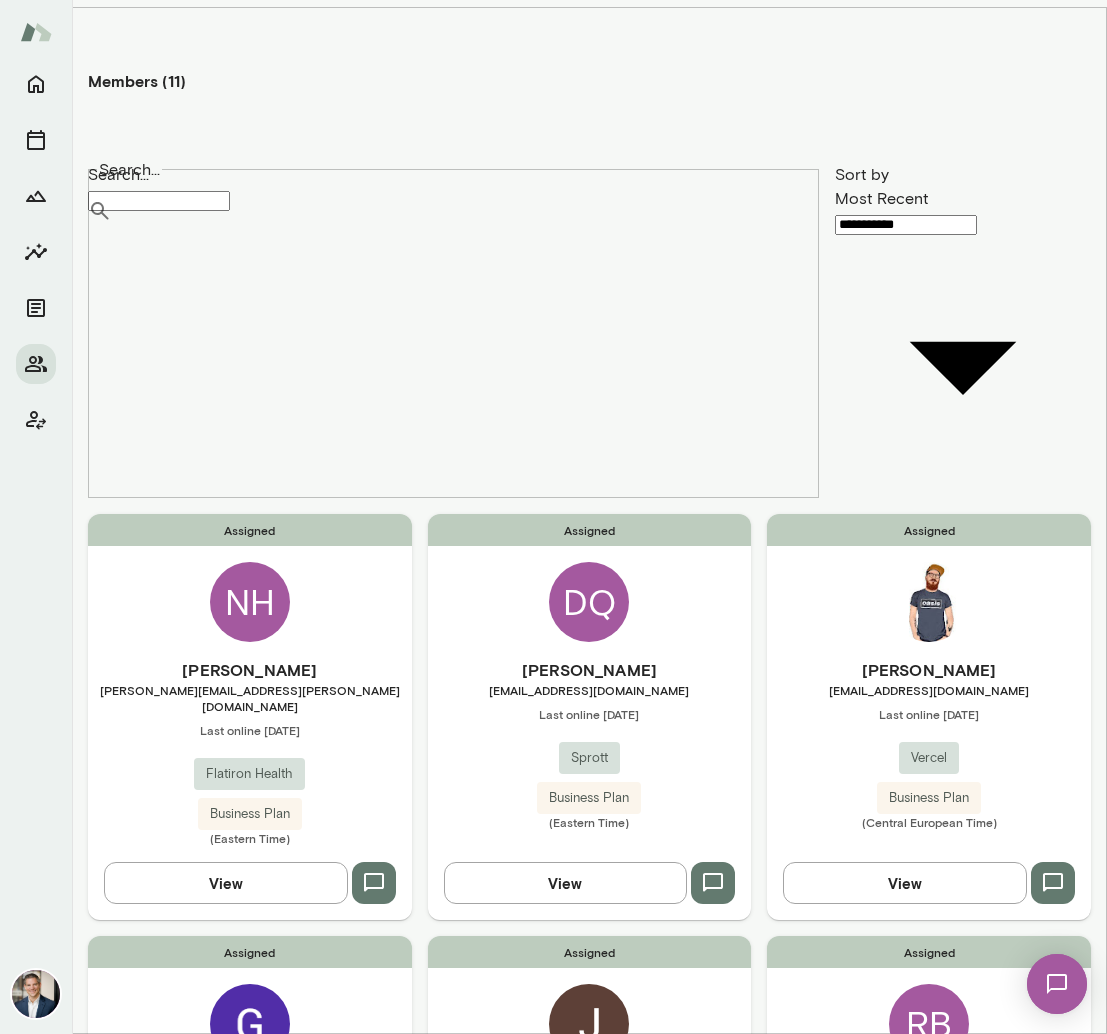 click on "[PERSON_NAME]" at bounding box center (590, 1092) 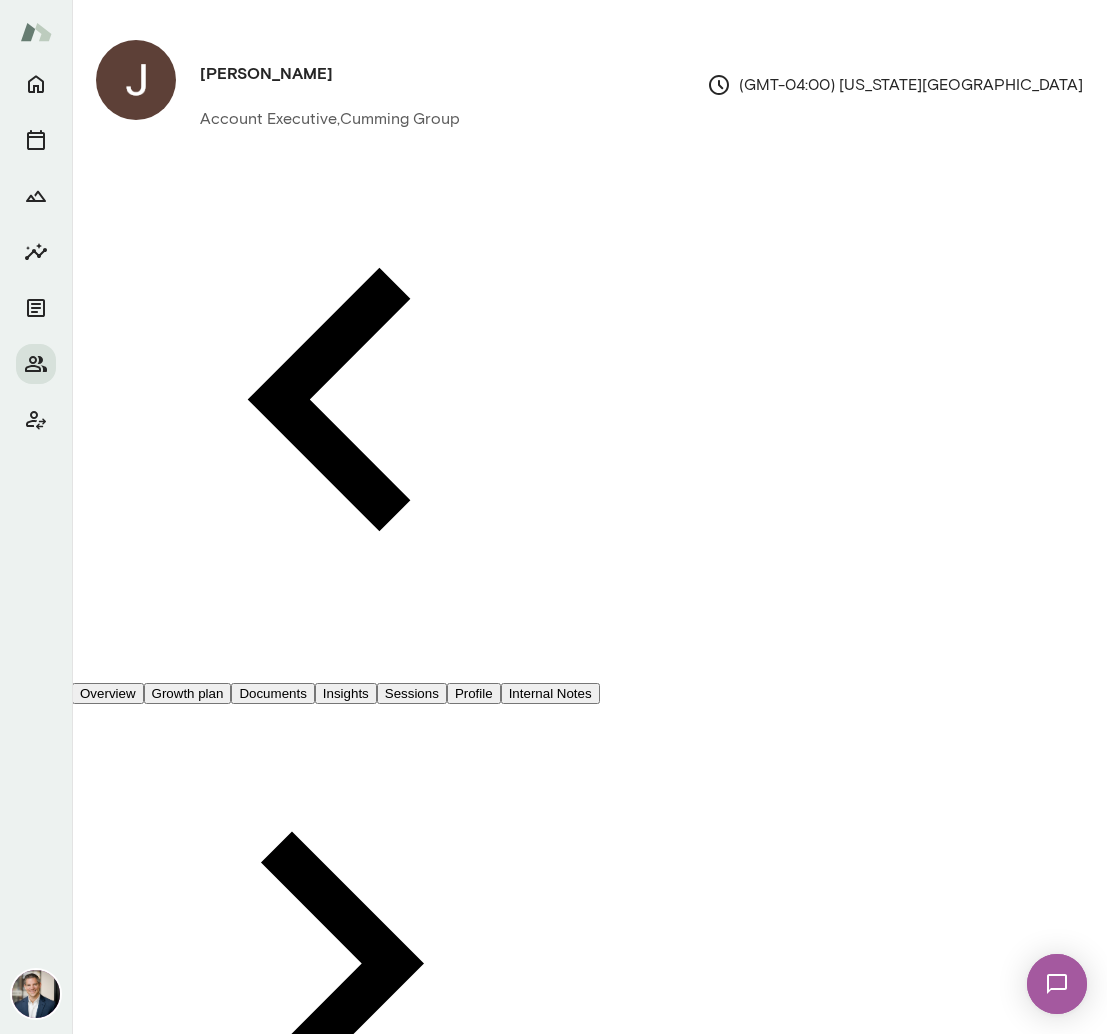 click on "Sessions" at bounding box center [412, 693] 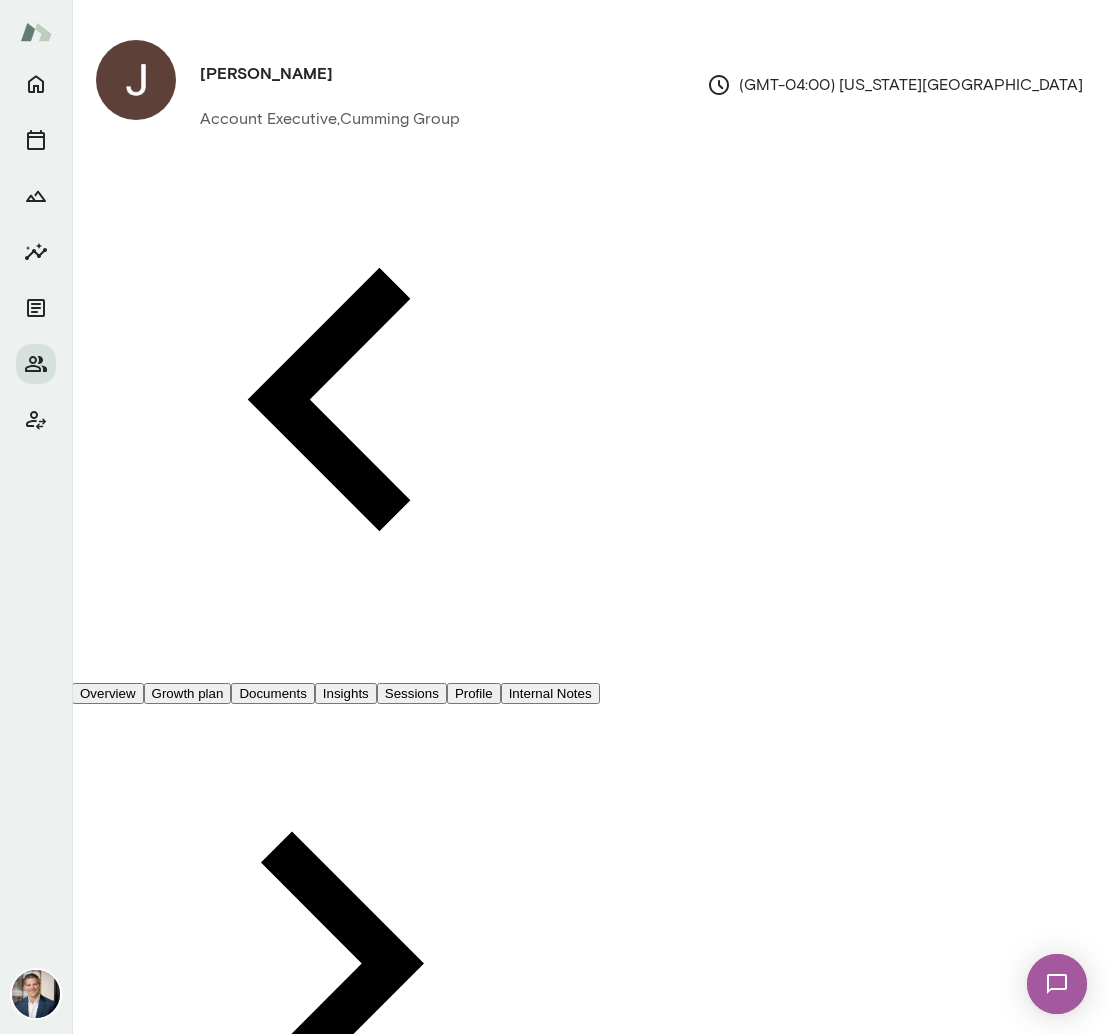 click on "Past" at bounding box center [177, 1285] 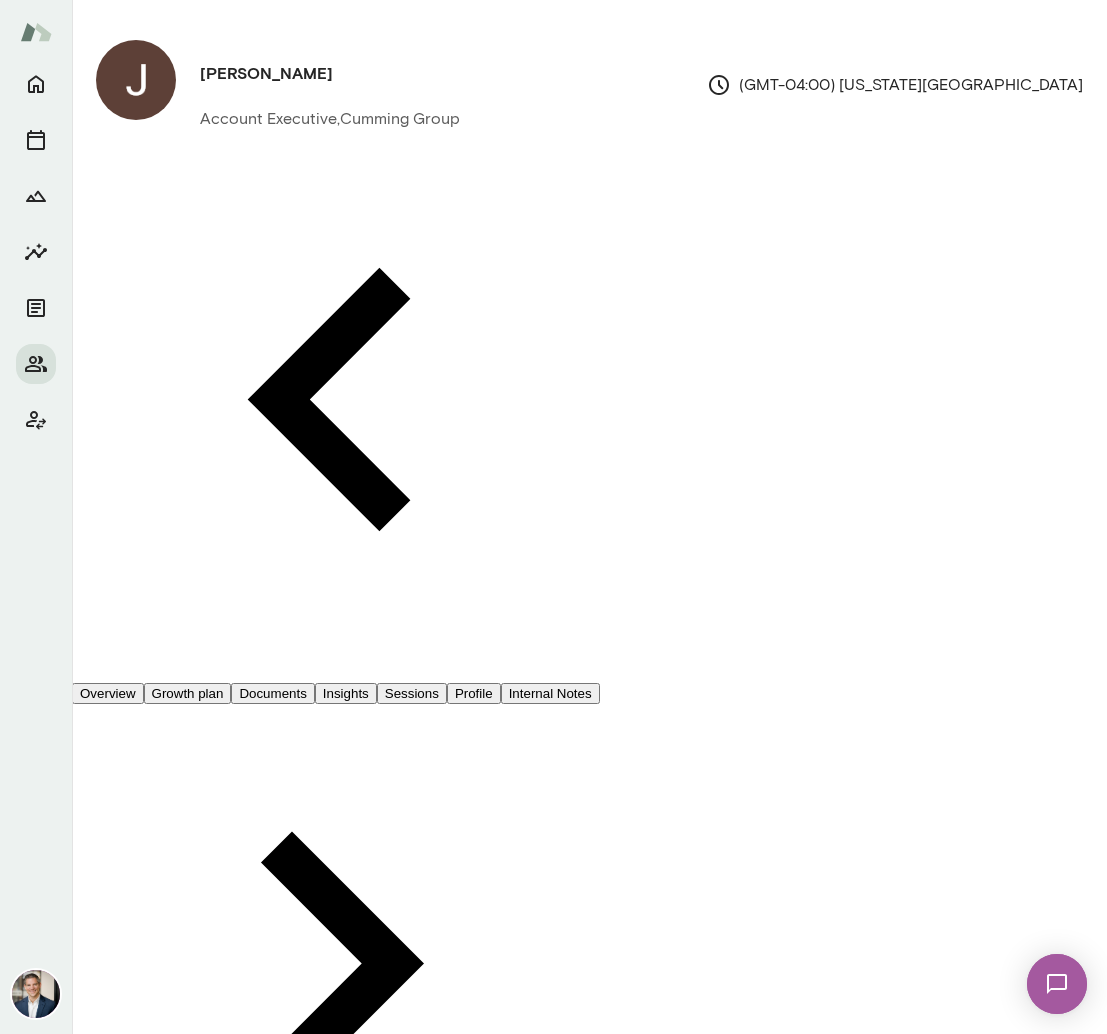 click on "Sessions" at bounding box center (210, 1308) 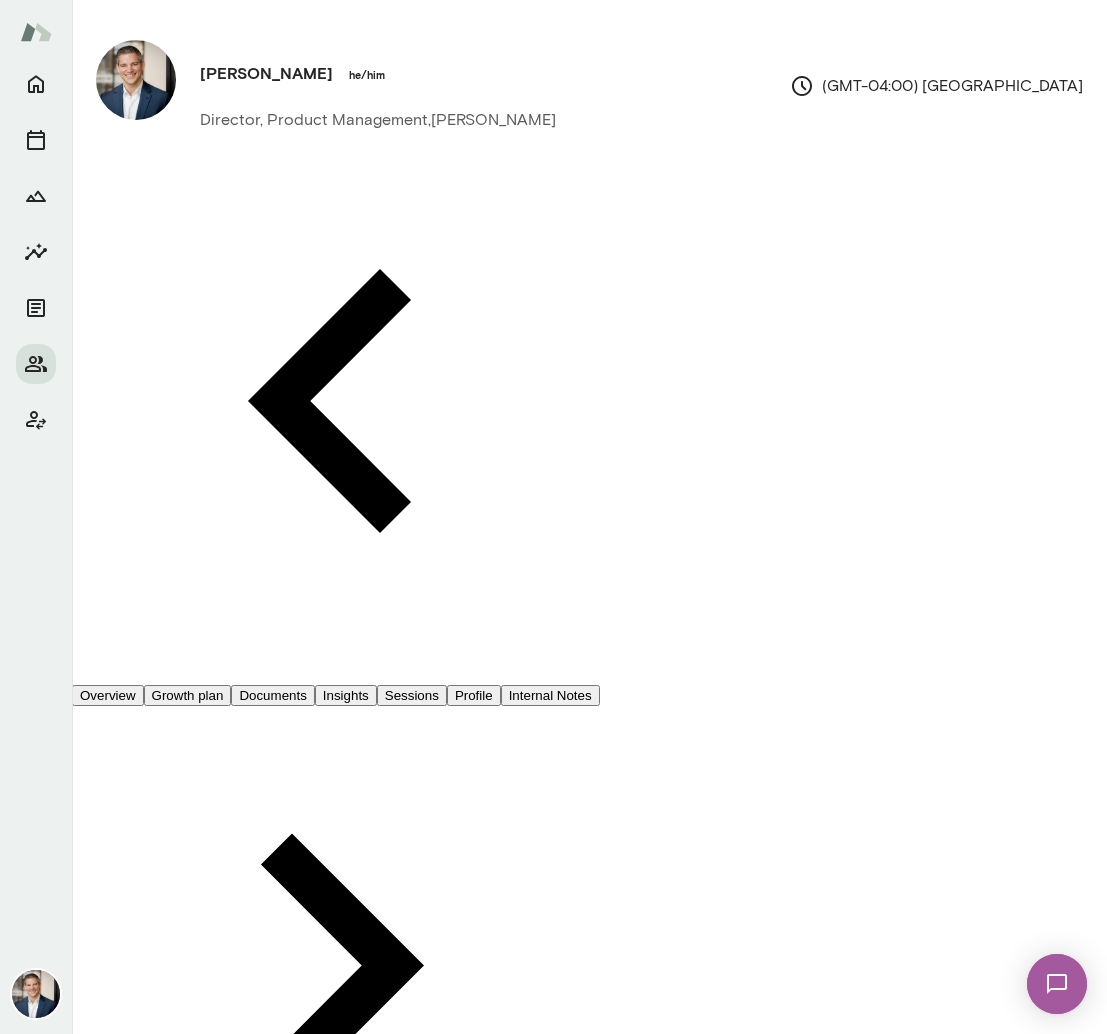scroll, scrollTop: 0, scrollLeft: 0, axis: both 